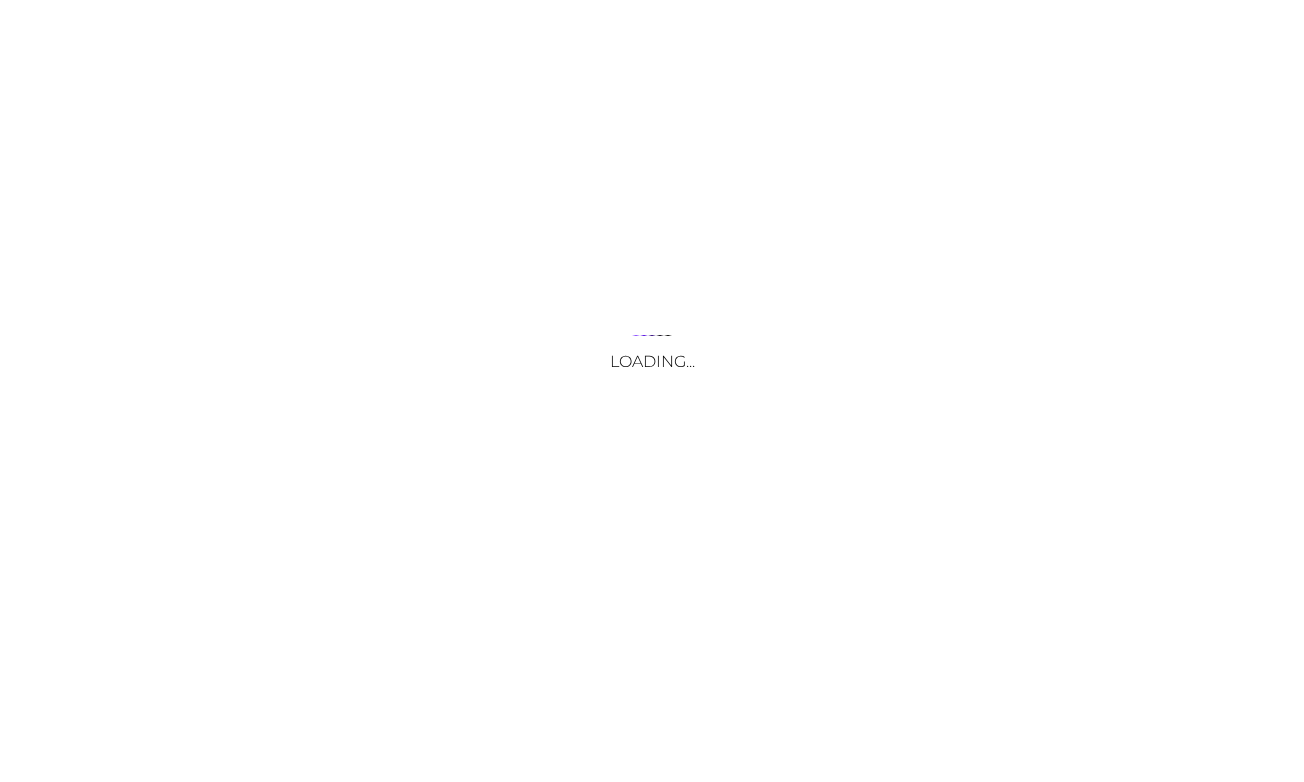 scroll, scrollTop: 0, scrollLeft: 0, axis: both 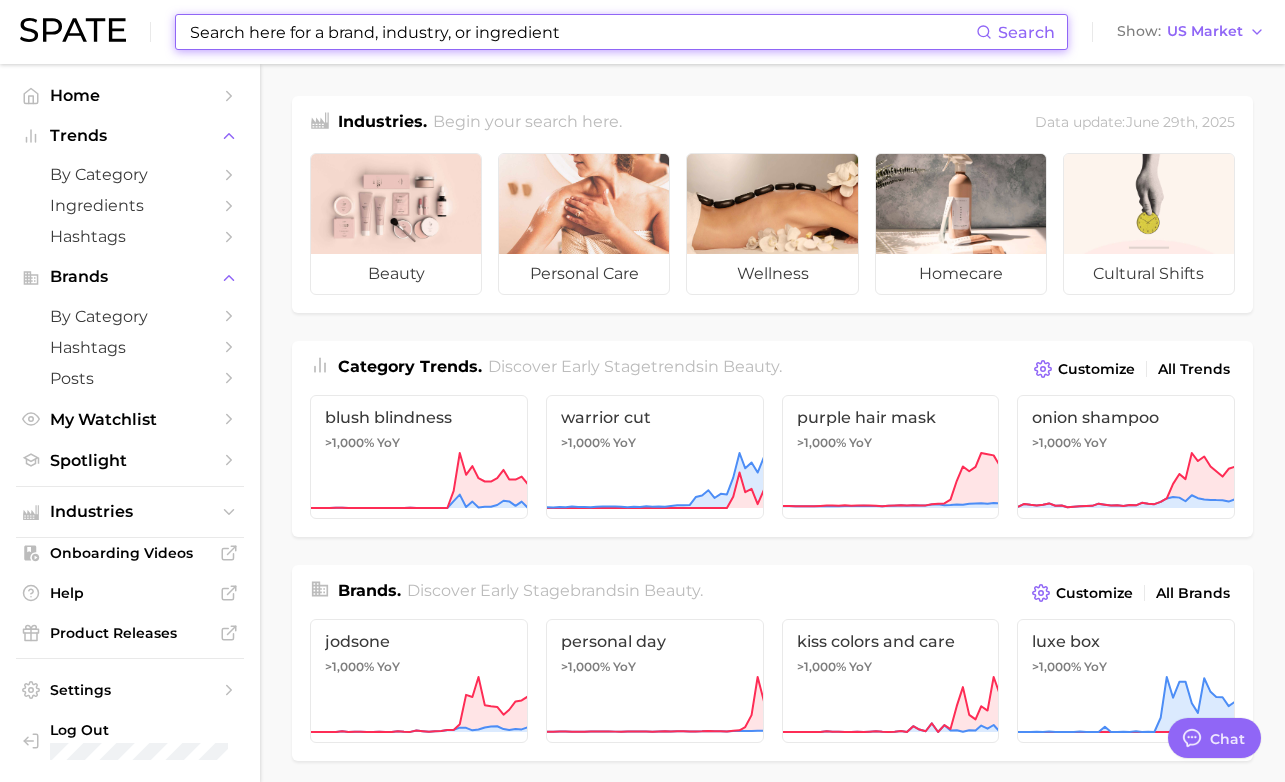 click at bounding box center (582, 32) 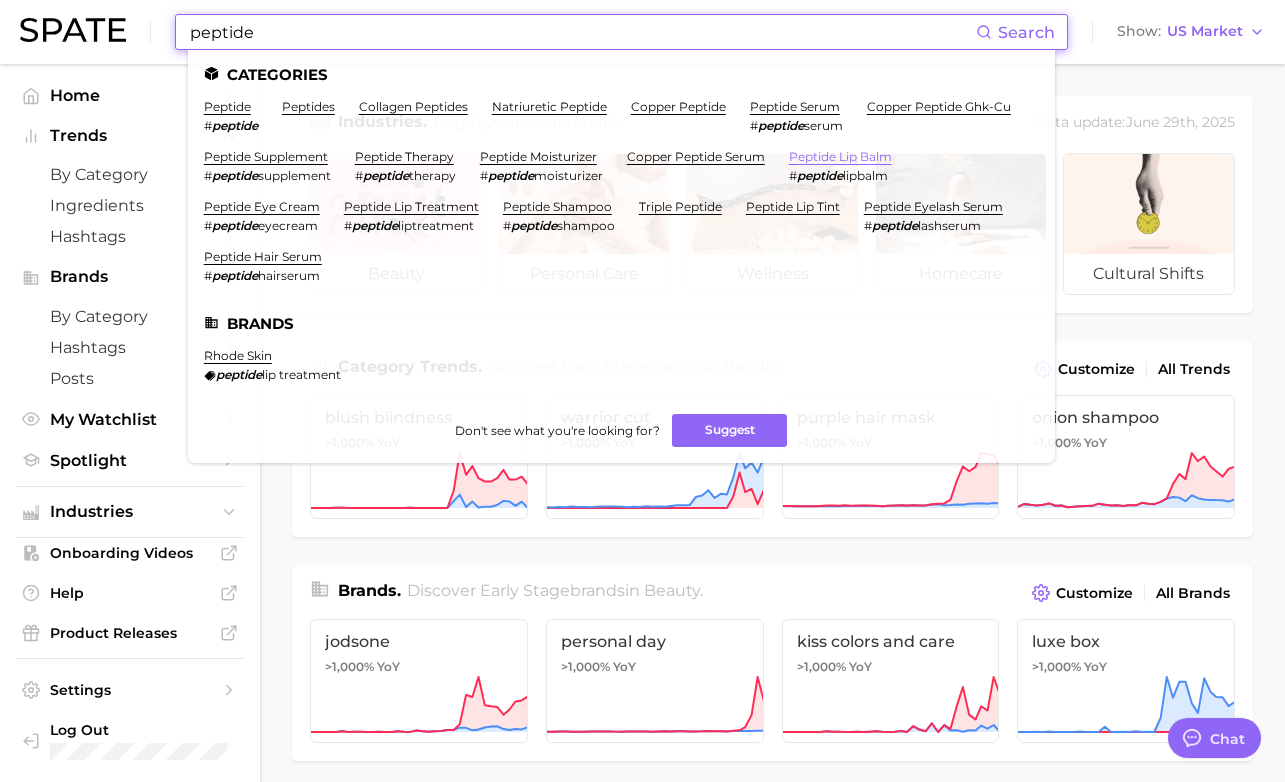 type on "peptide" 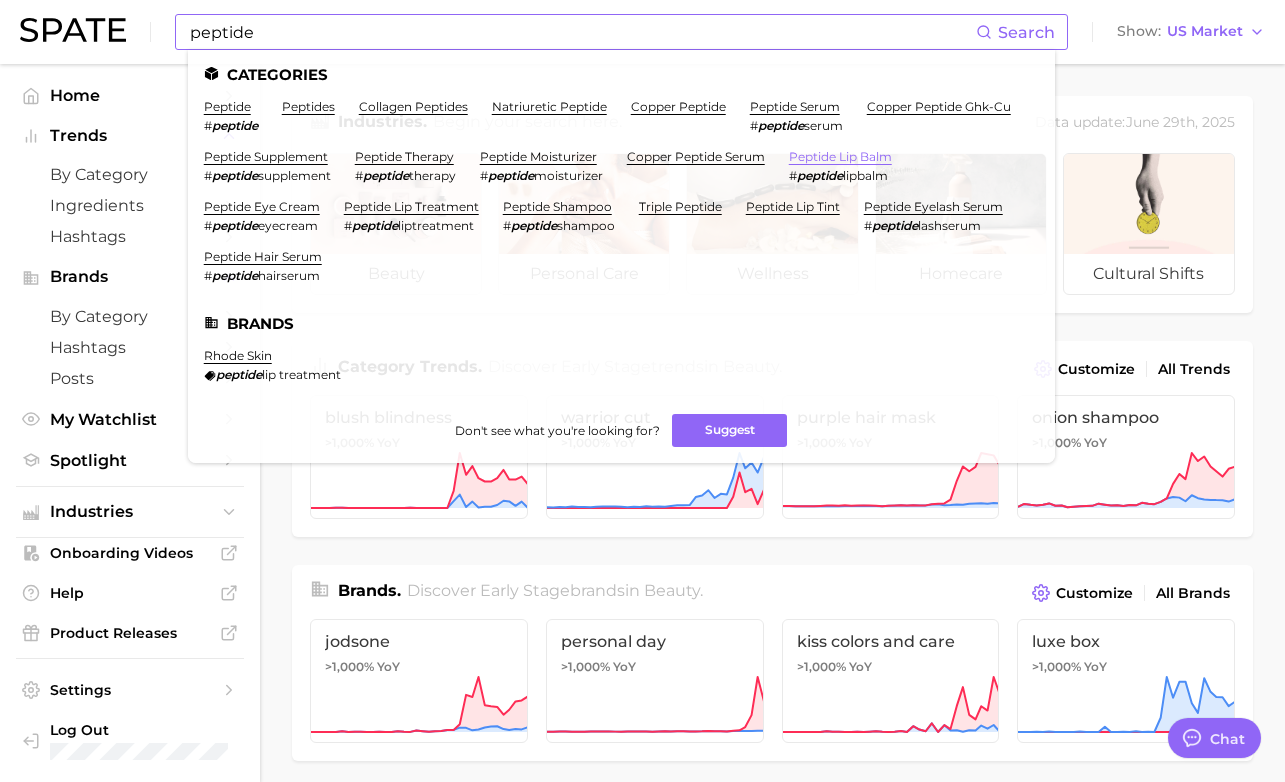 click on "peptide lip balm" at bounding box center (840, 156) 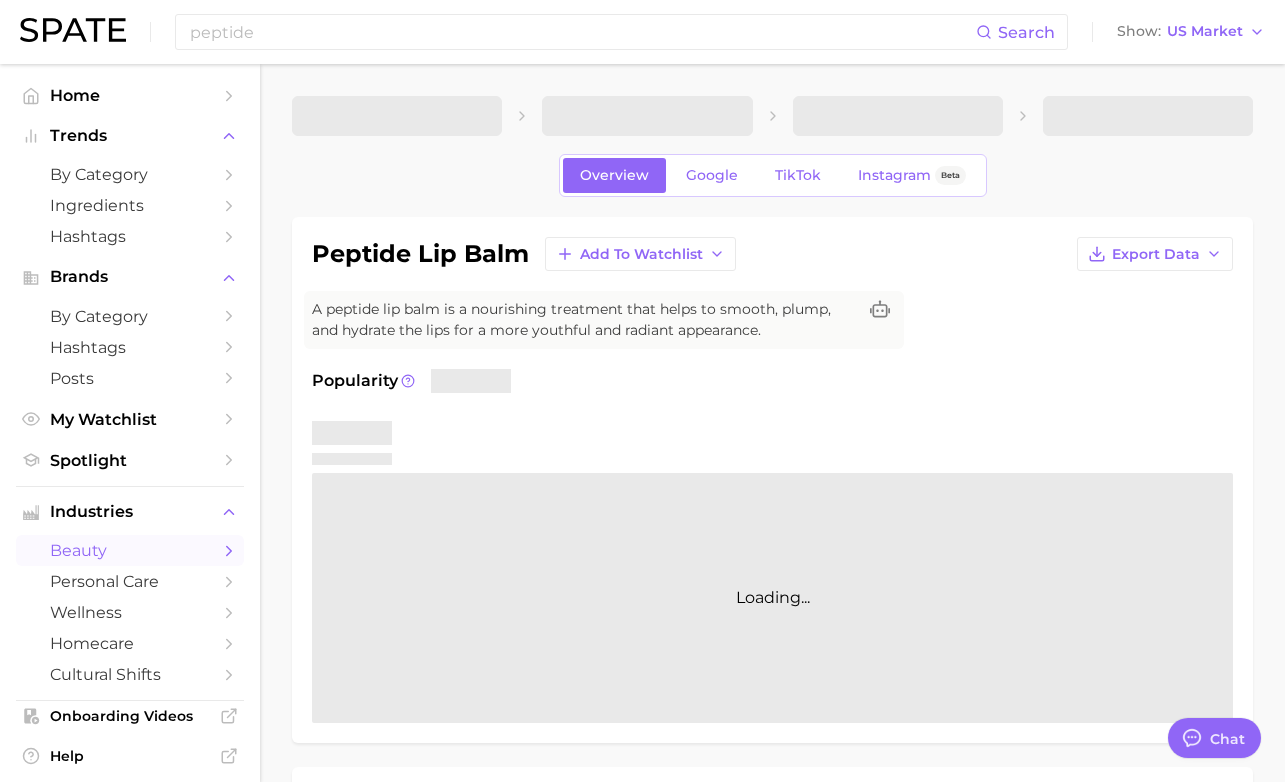 type on "x" 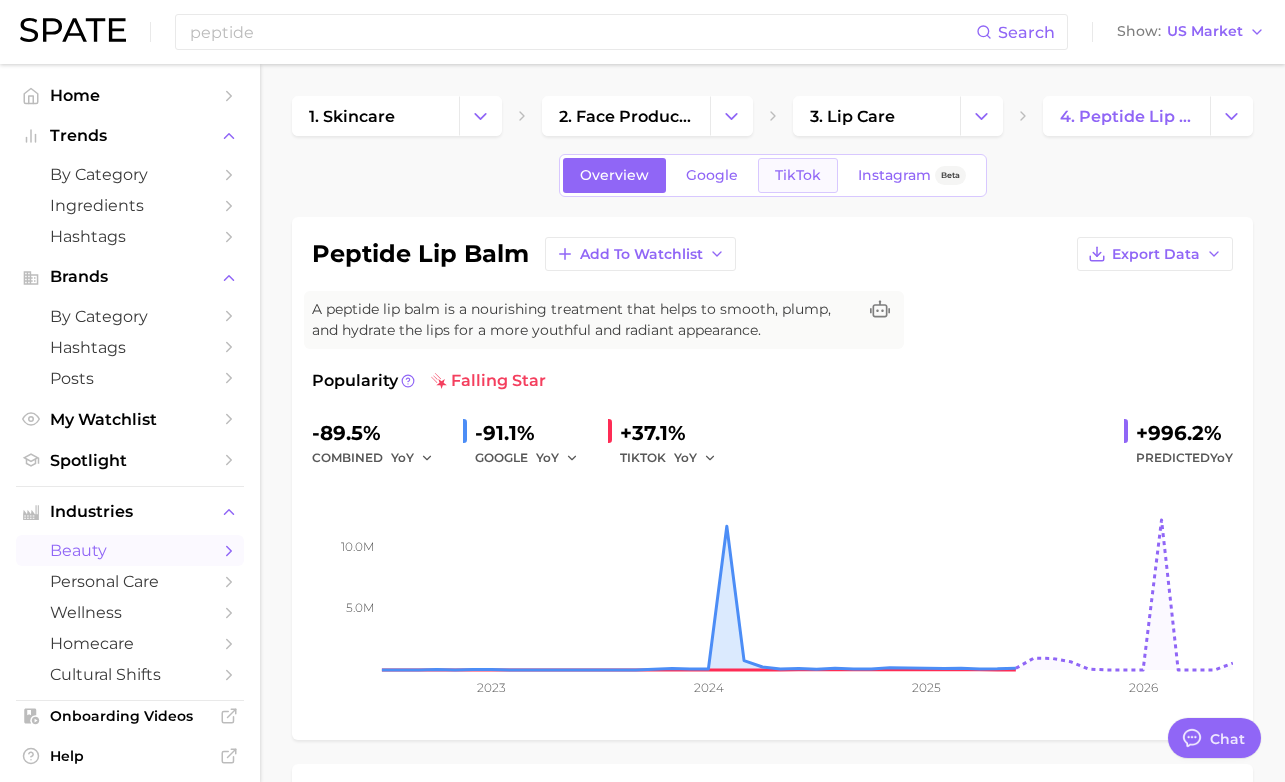 click on "TikTok" at bounding box center [798, 175] 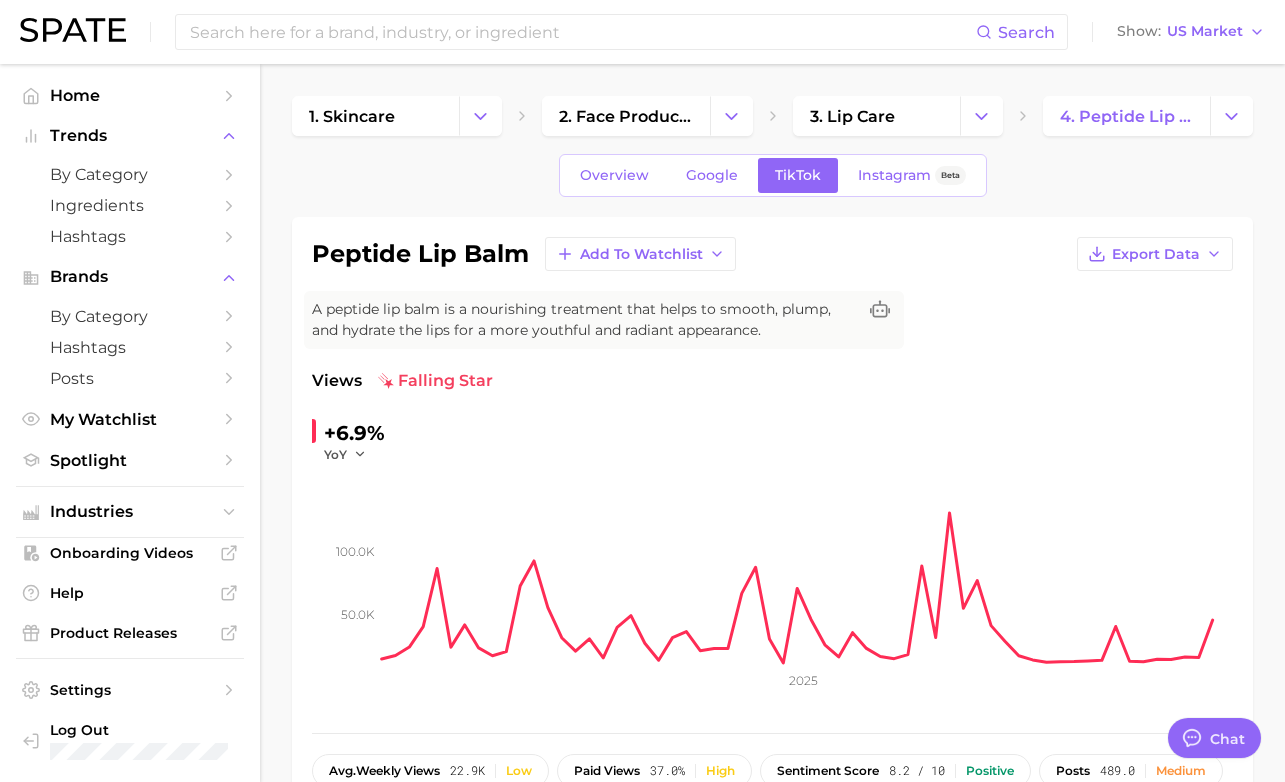 scroll, scrollTop: 0, scrollLeft: 0, axis: both 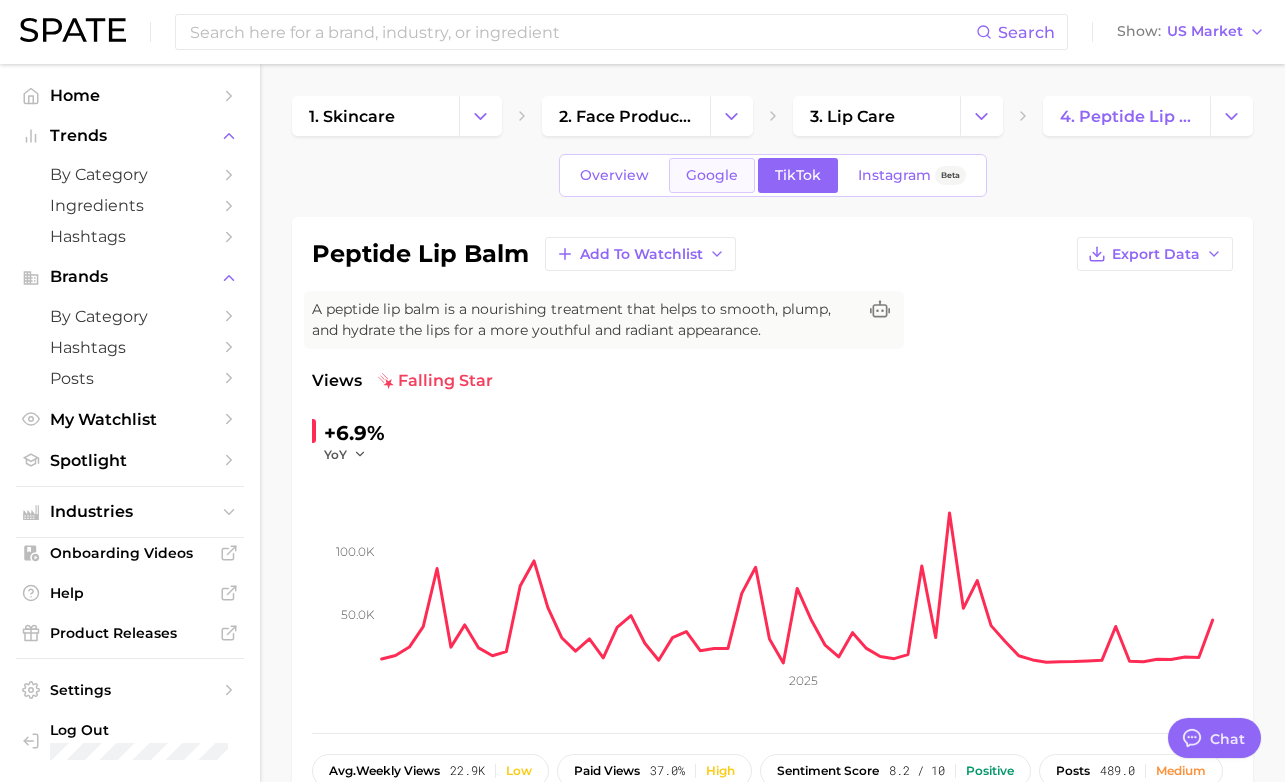 click on "Google" at bounding box center (712, 175) 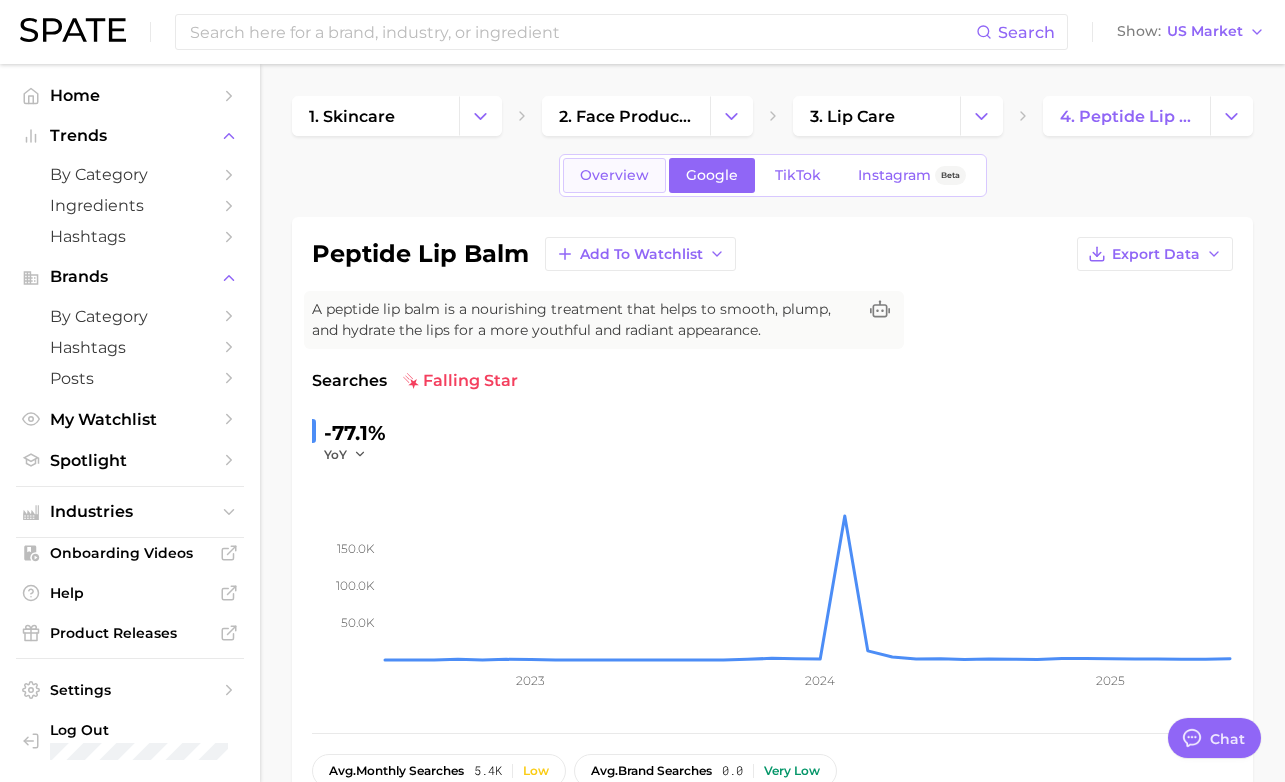 click on "Overview" at bounding box center [614, 175] 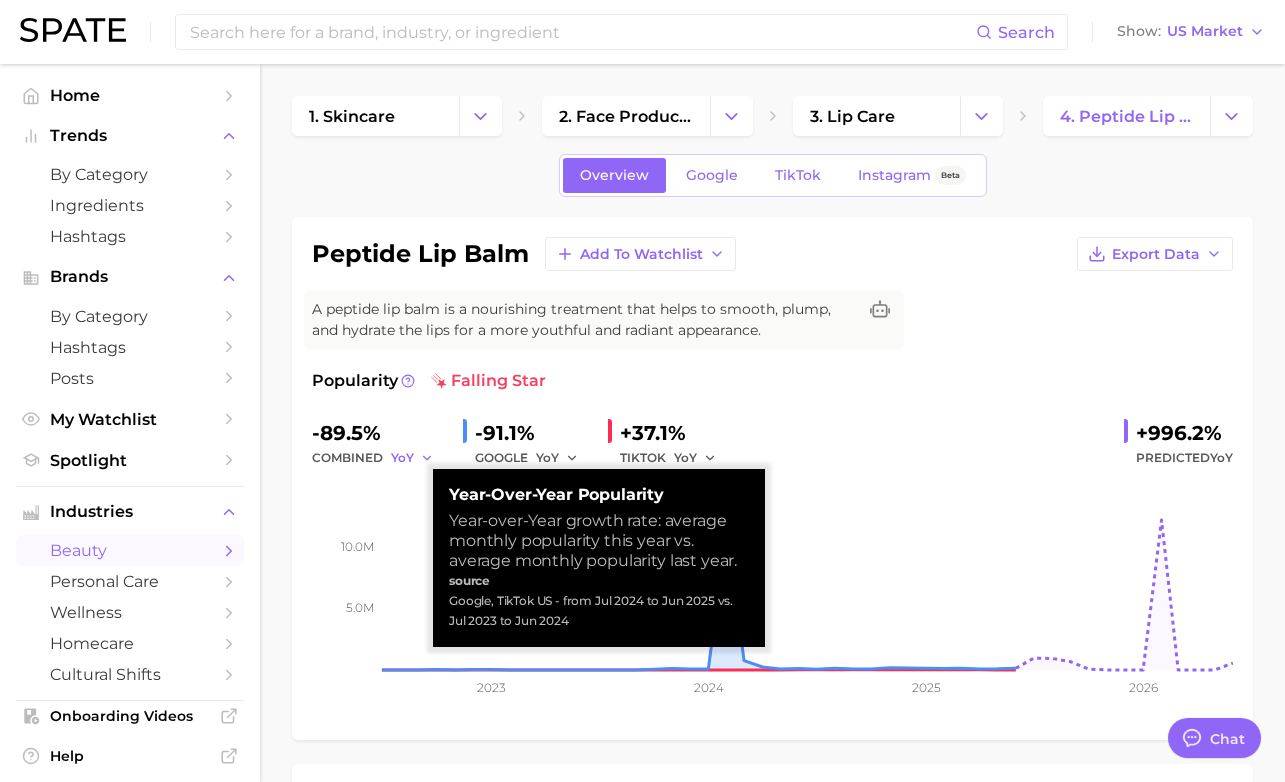 click on "YoY" at bounding box center [402, 457] 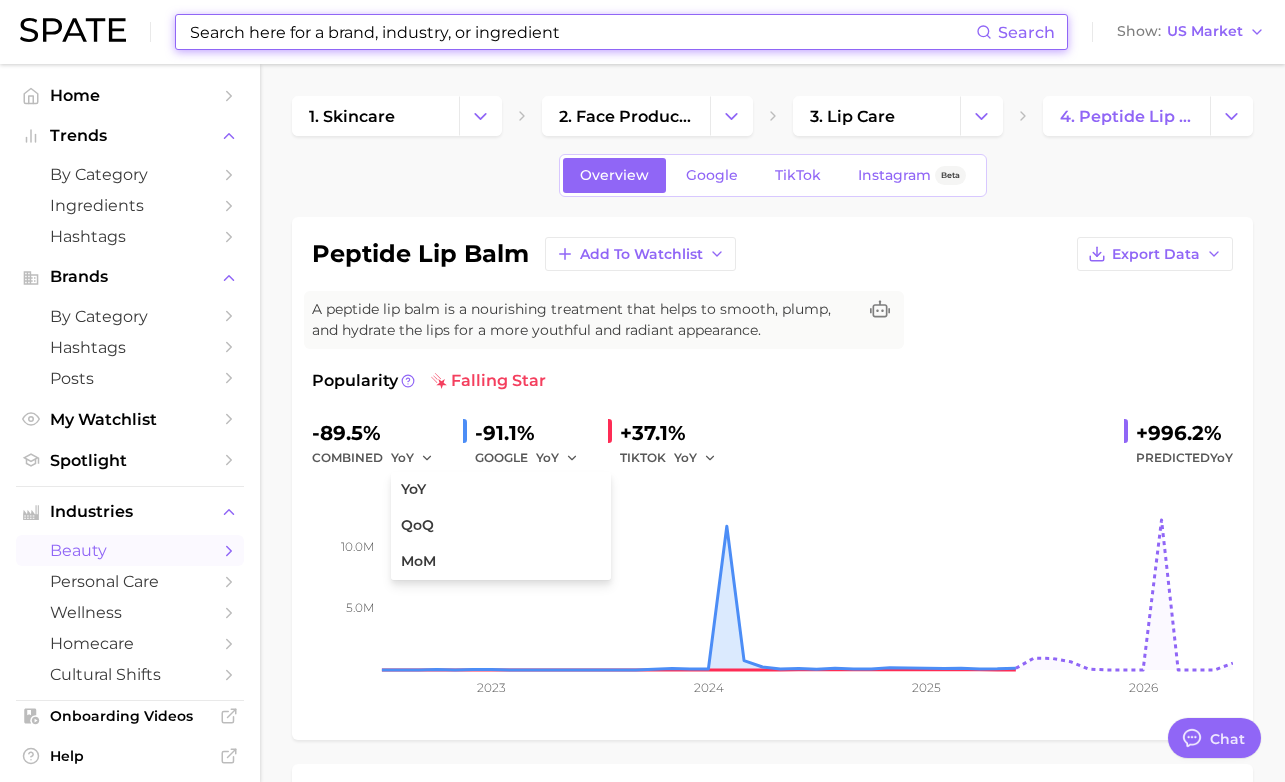 click at bounding box center (582, 32) 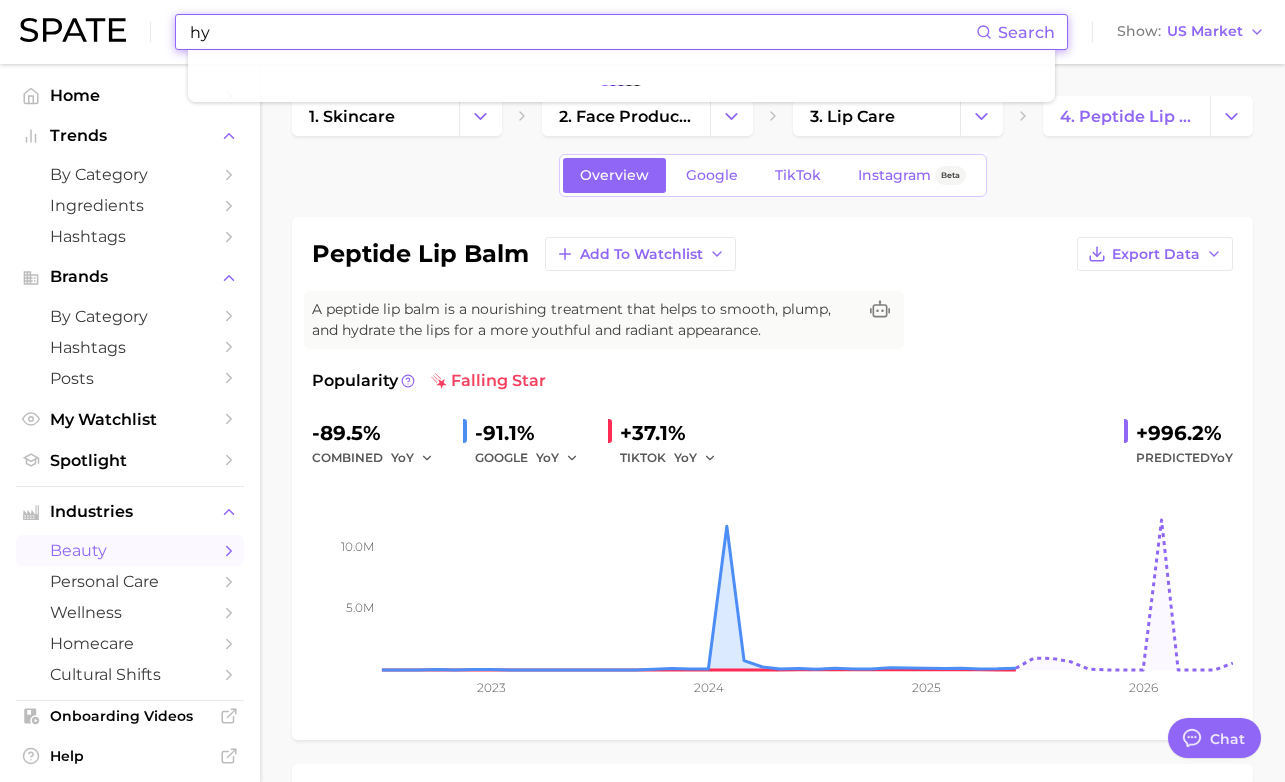 type on "h" 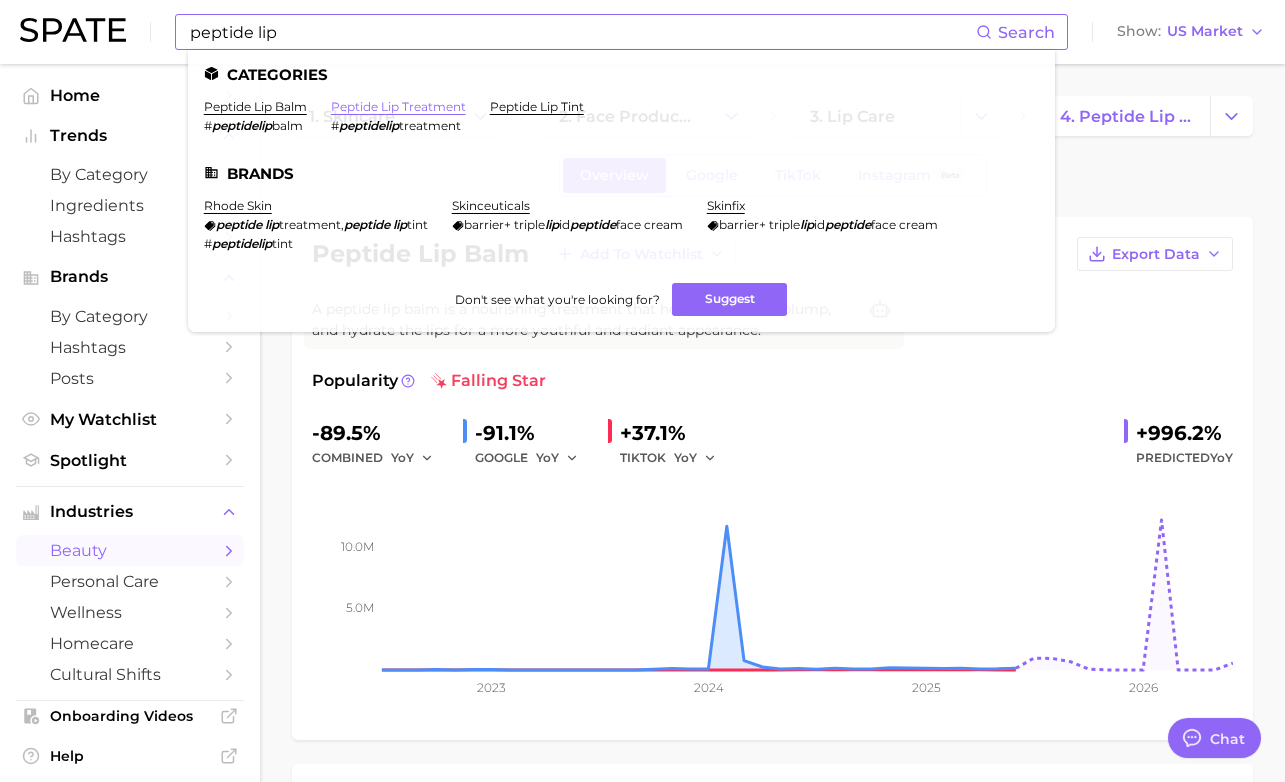 click on "peptide lip treatment" at bounding box center (398, 106) 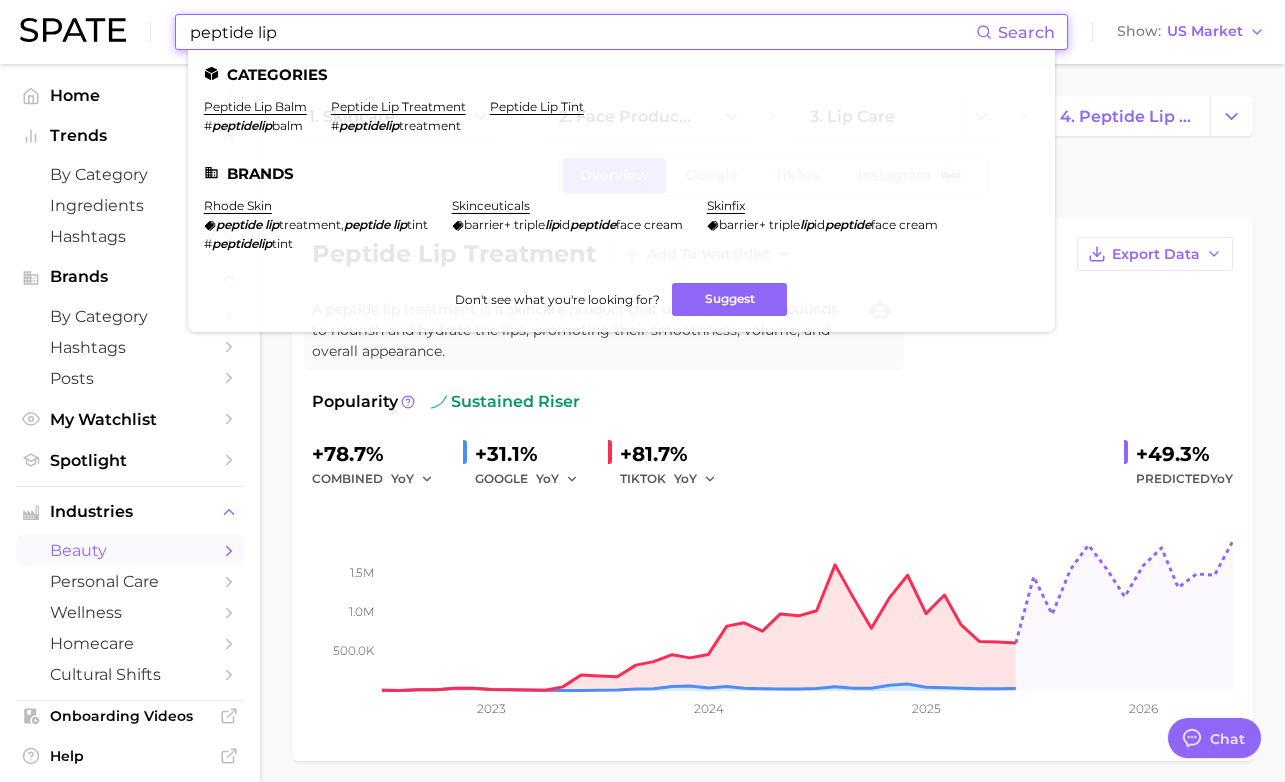 click on "peptide lip" at bounding box center (582, 32) 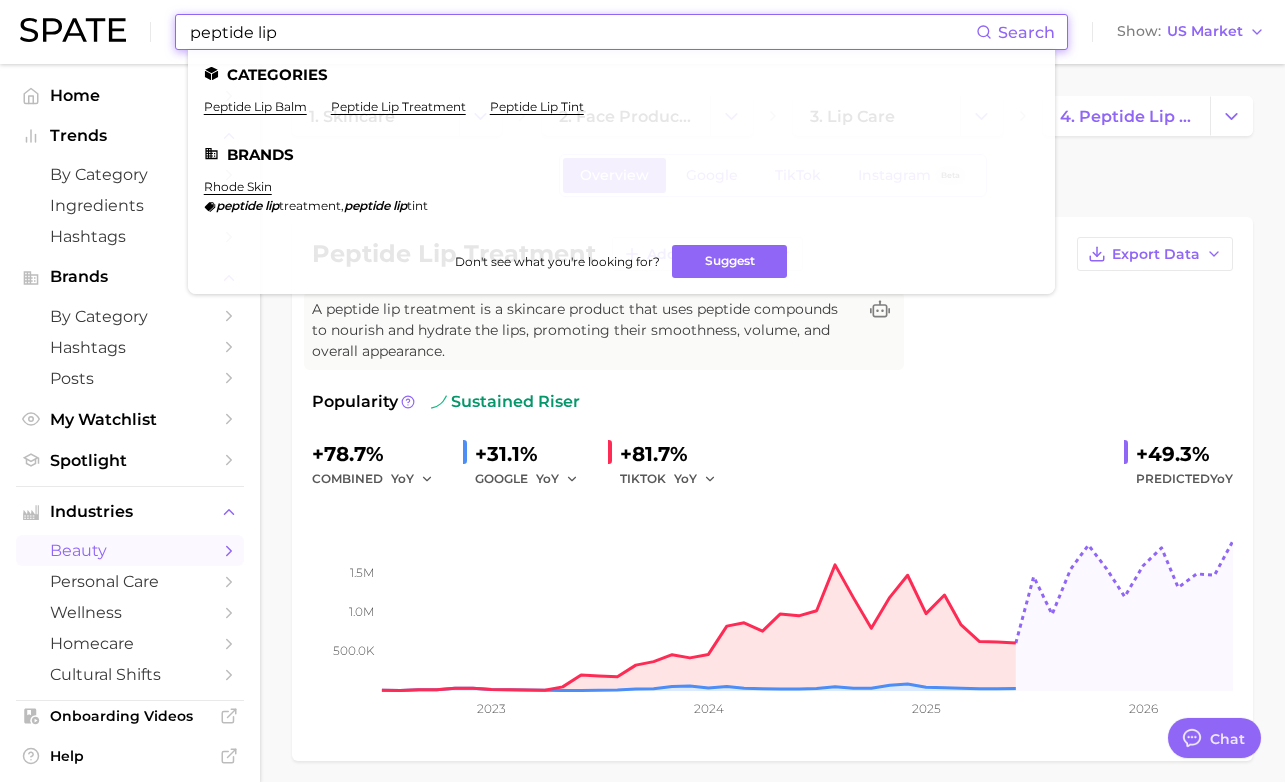 click on "peptide lip" at bounding box center [582, 32] 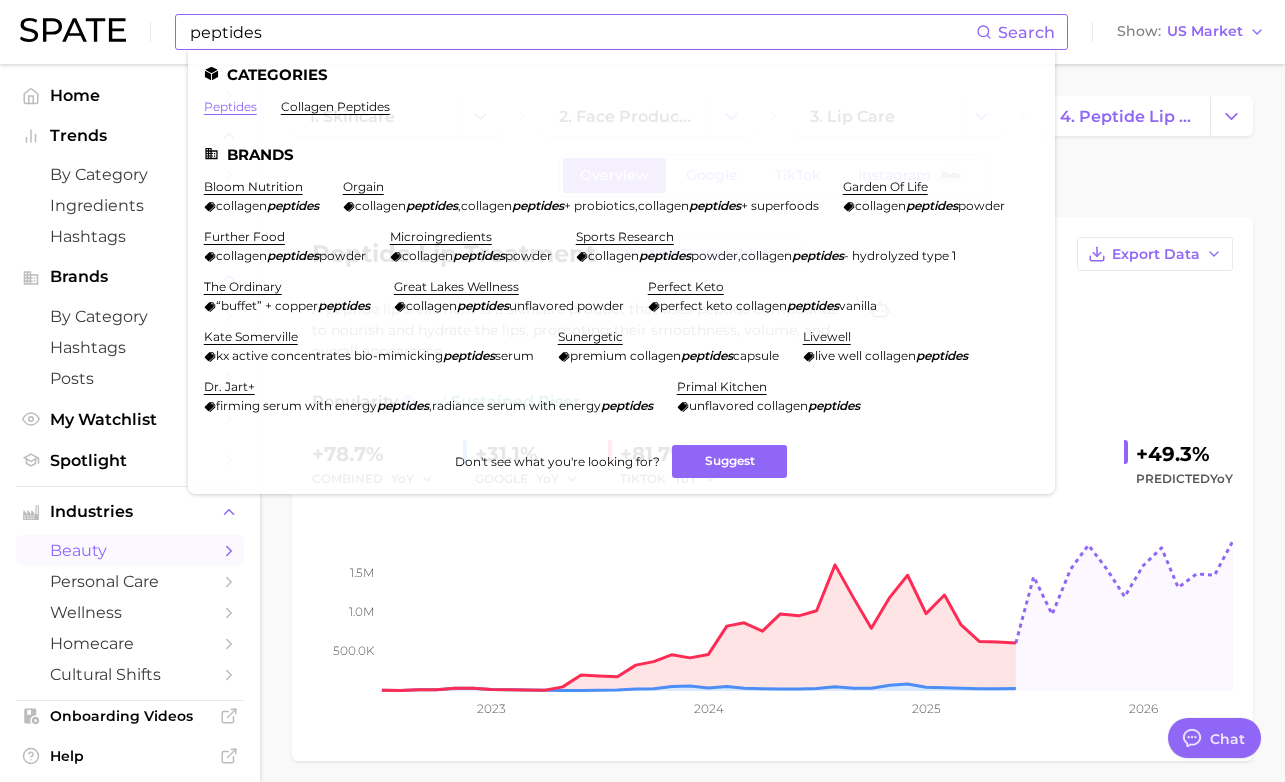 click on "peptides" at bounding box center (230, 106) 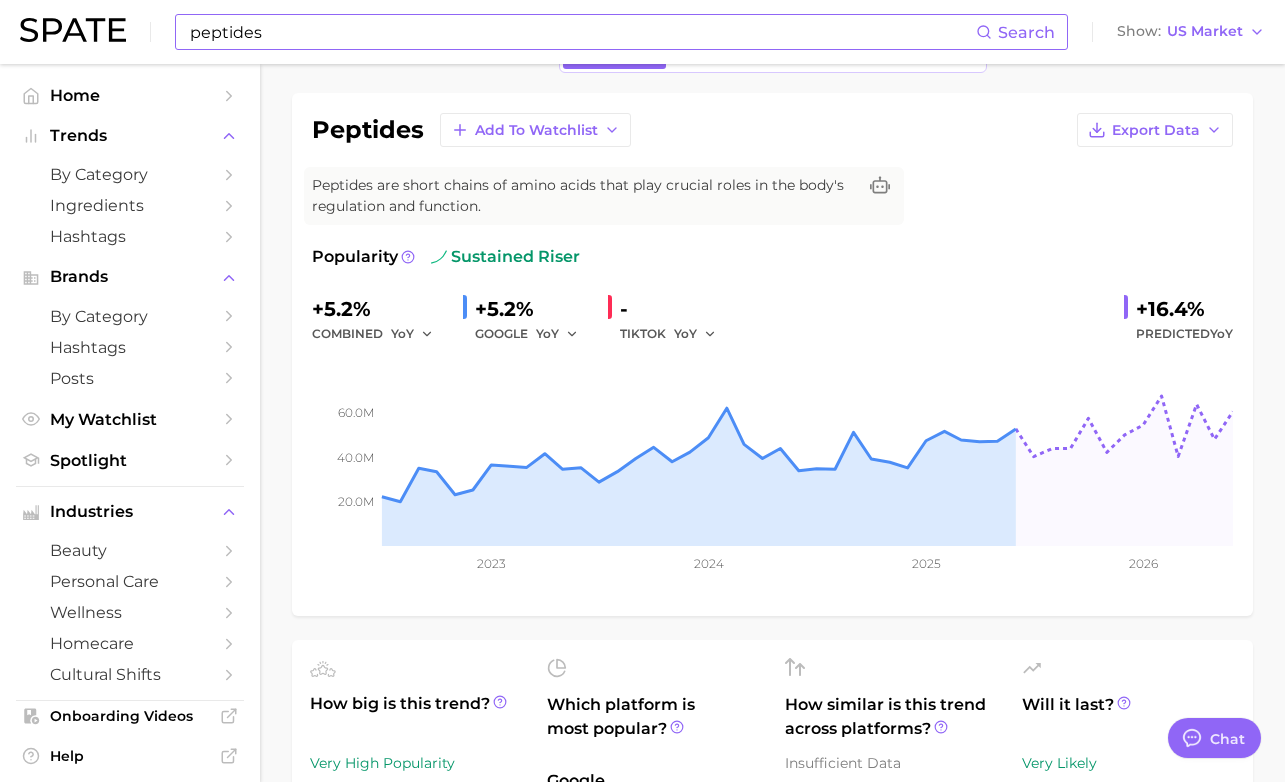 scroll, scrollTop: 127, scrollLeft: 0, axis: vertical 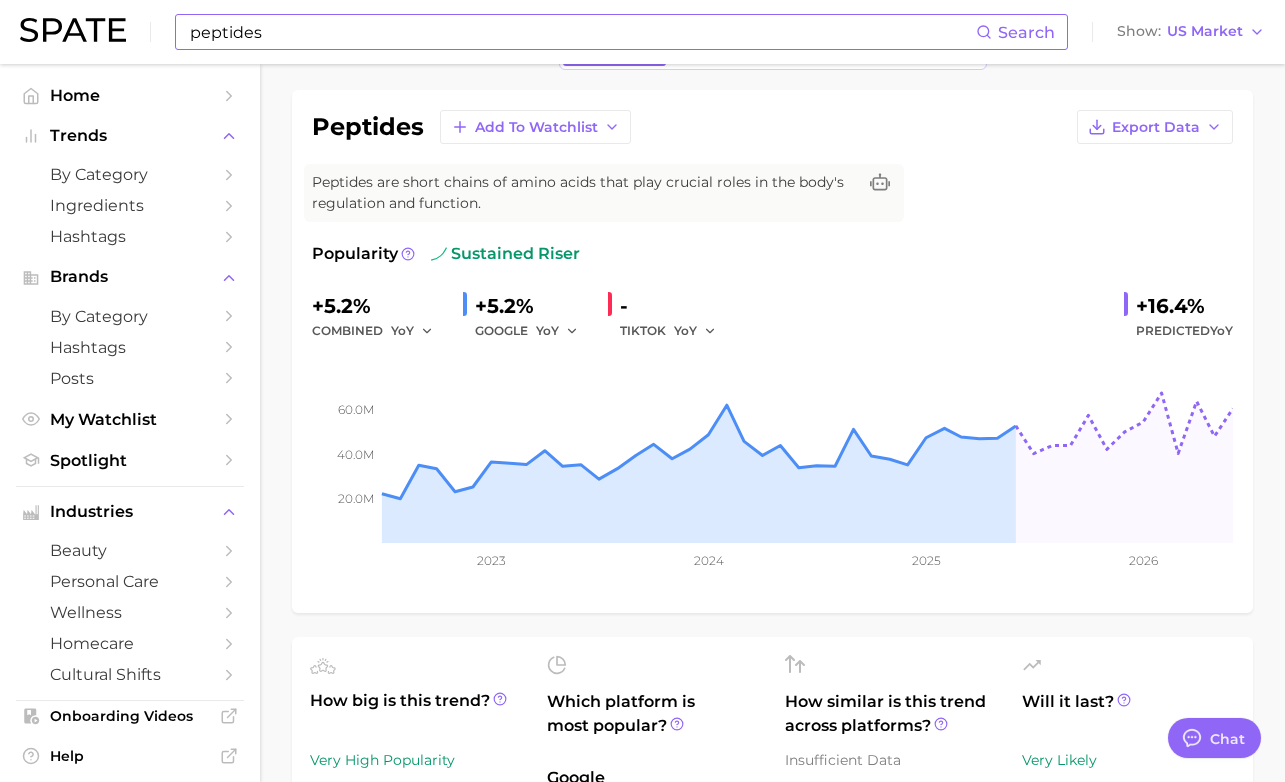 type on "peptide lip" 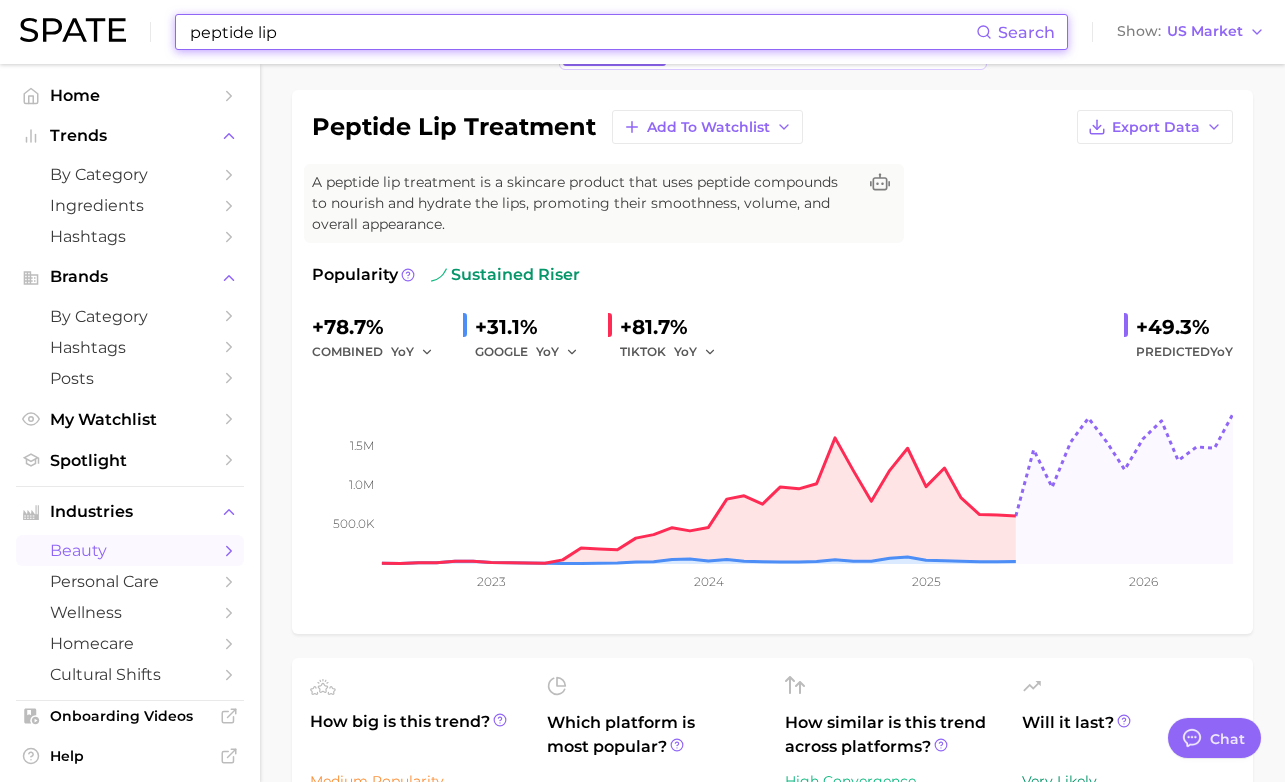scroll, scrollTop: 0, scrollLeft: 0, axis: both 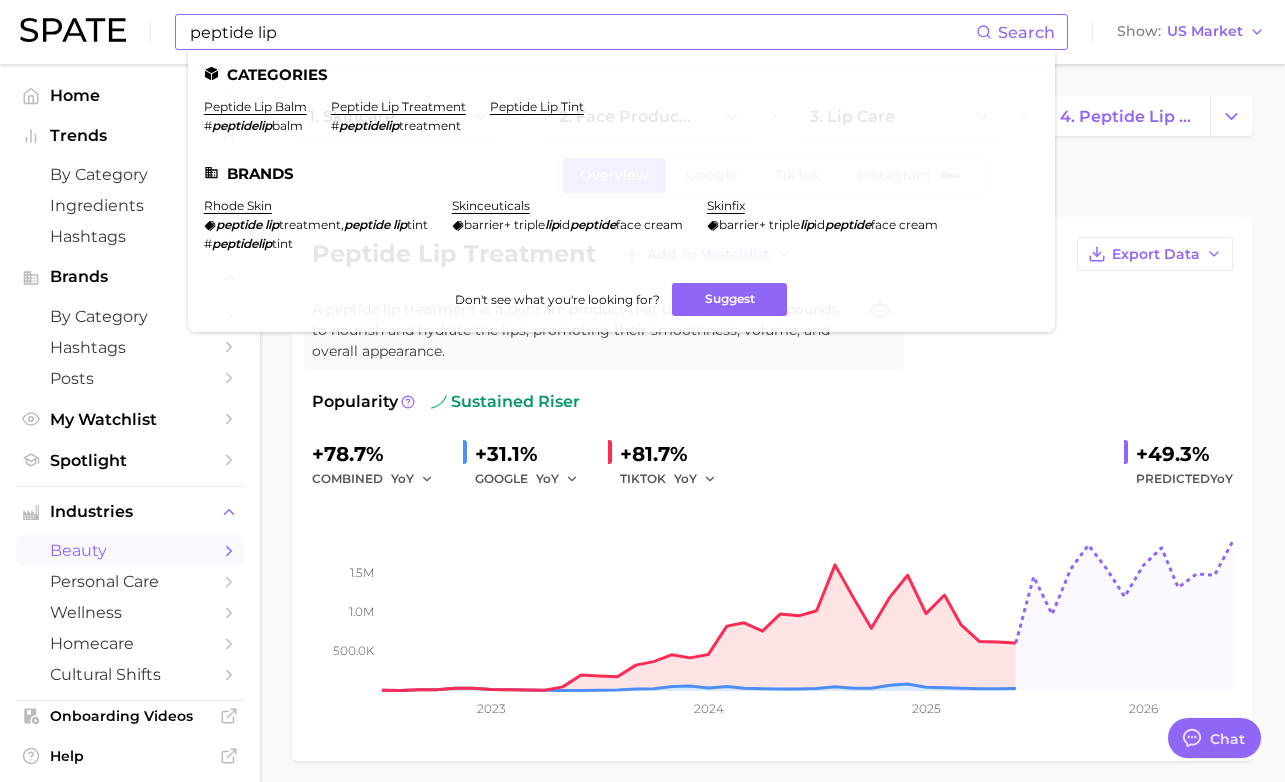 click on "peptide lip" at bounding box center (582, 32) 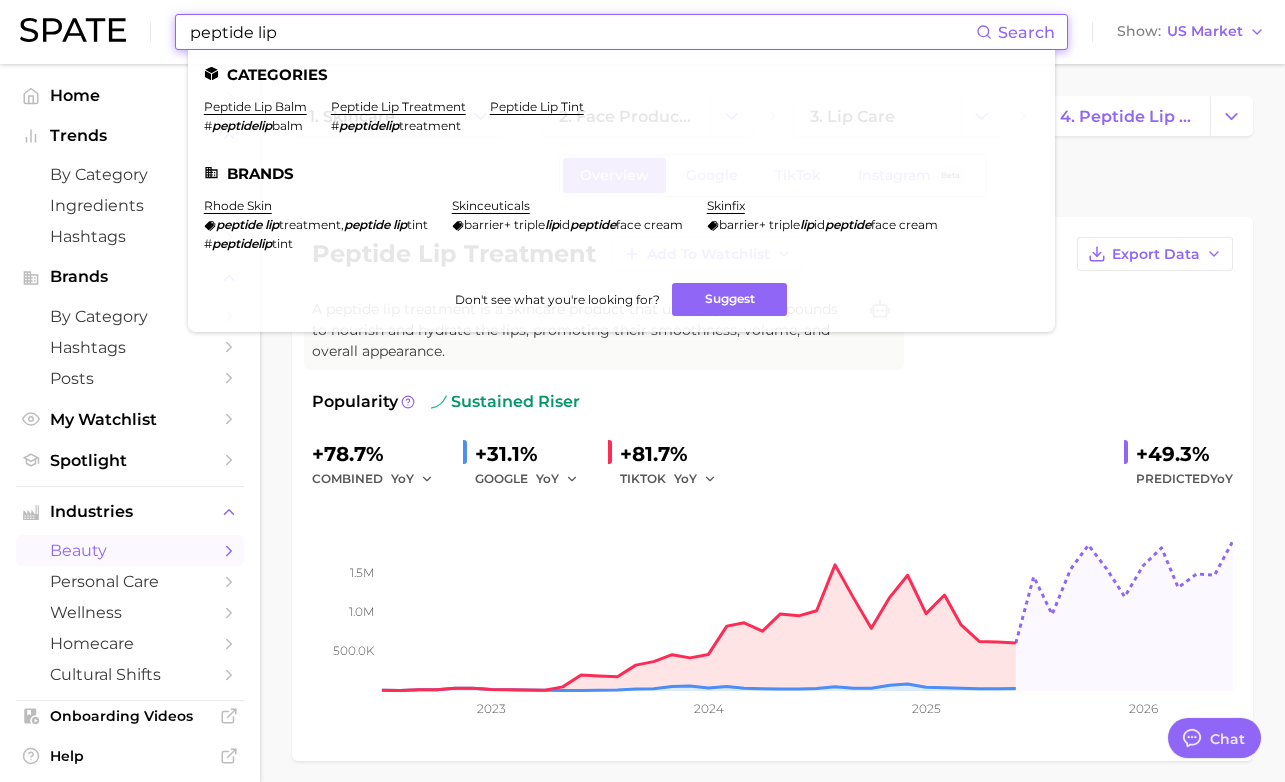 click on "peptide lip" at bounding box center (582, 32) 